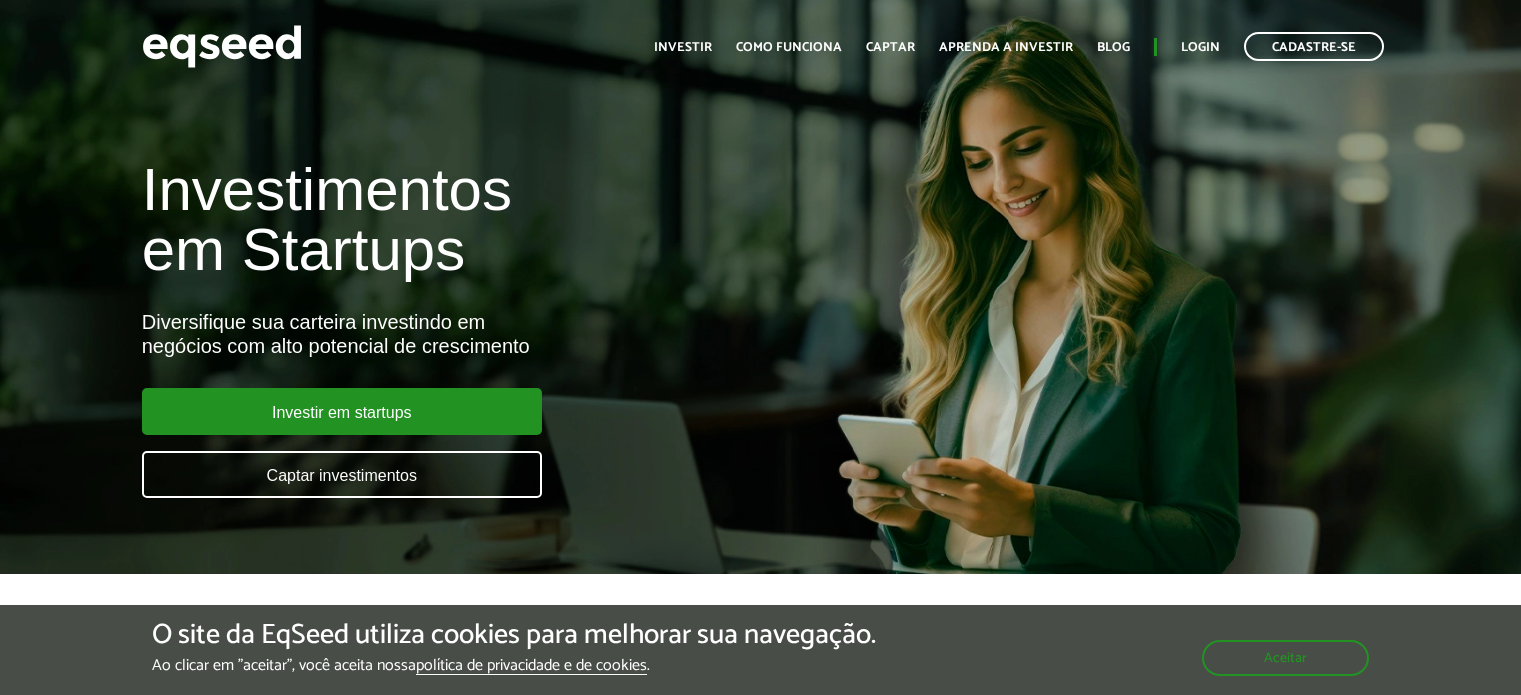 scroll, scrollTop: 0, scrollLeft: 0, axis: both 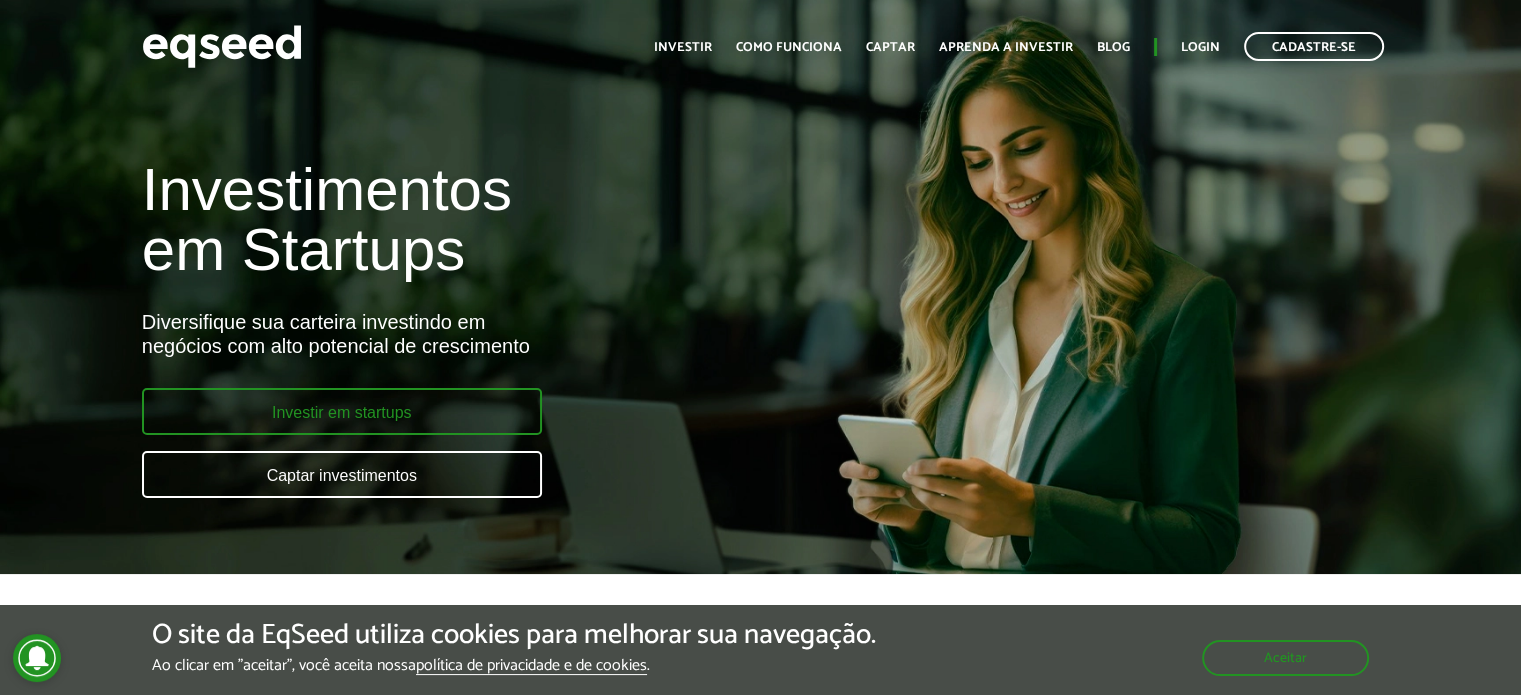click on "Investir em startups" at bounding box center (342, 411) 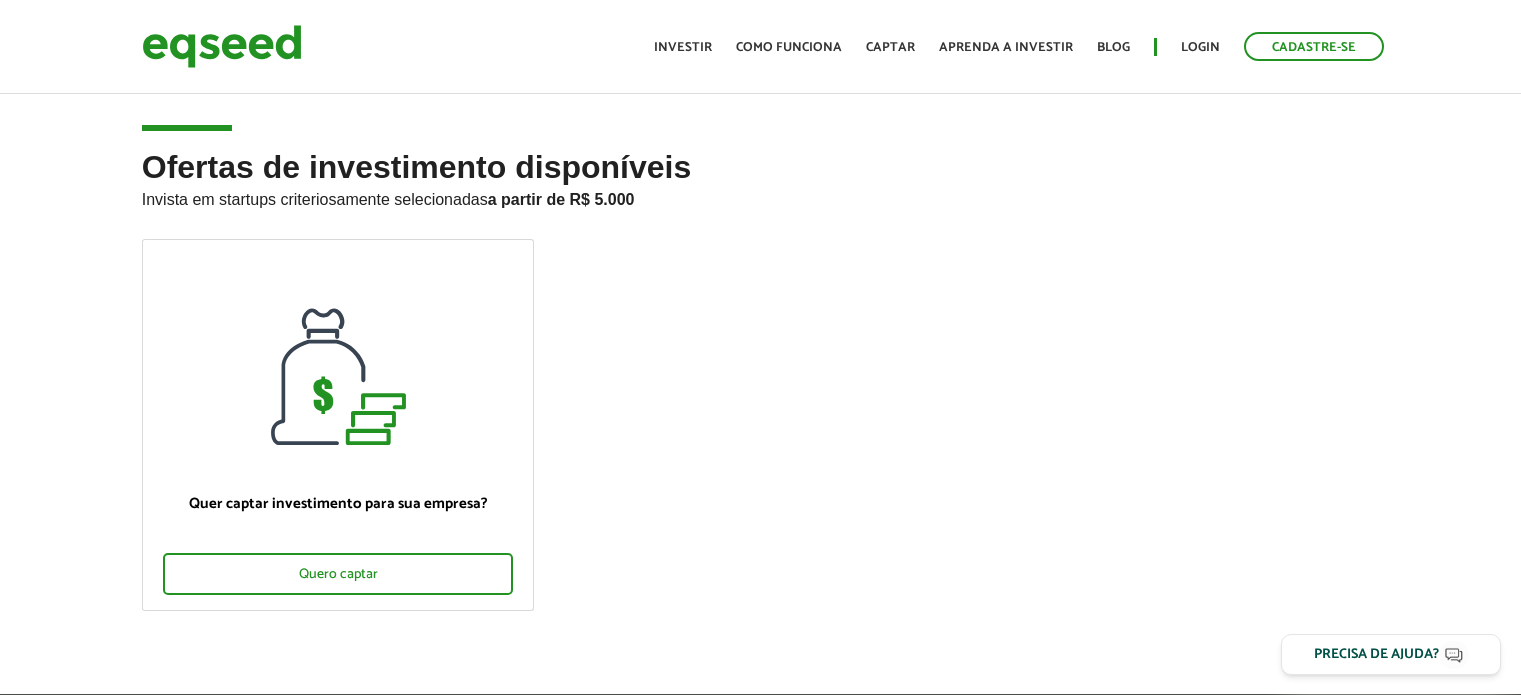 scroll, scrollTop: 0, scrollLeft: 0, axis: both 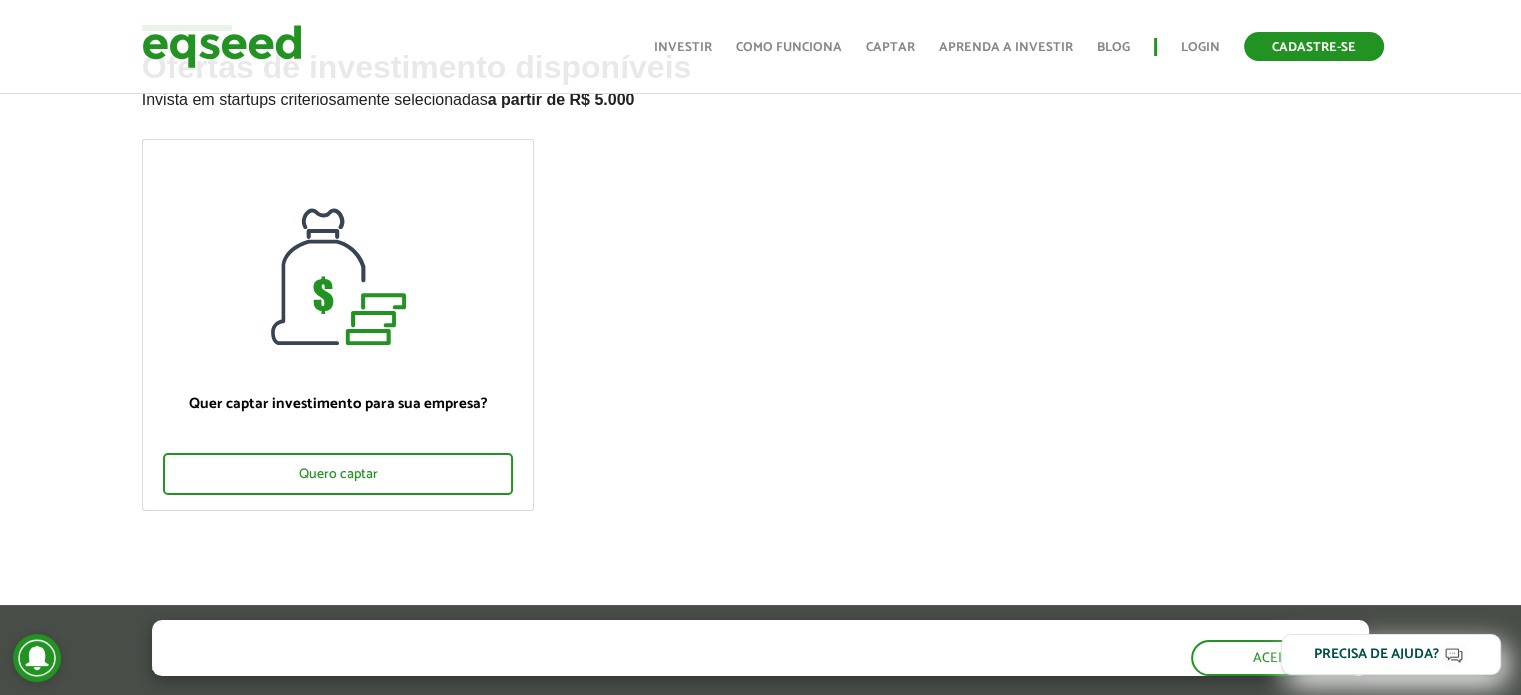 click on "Cadastre-se" at bounding box center (1314, 46) 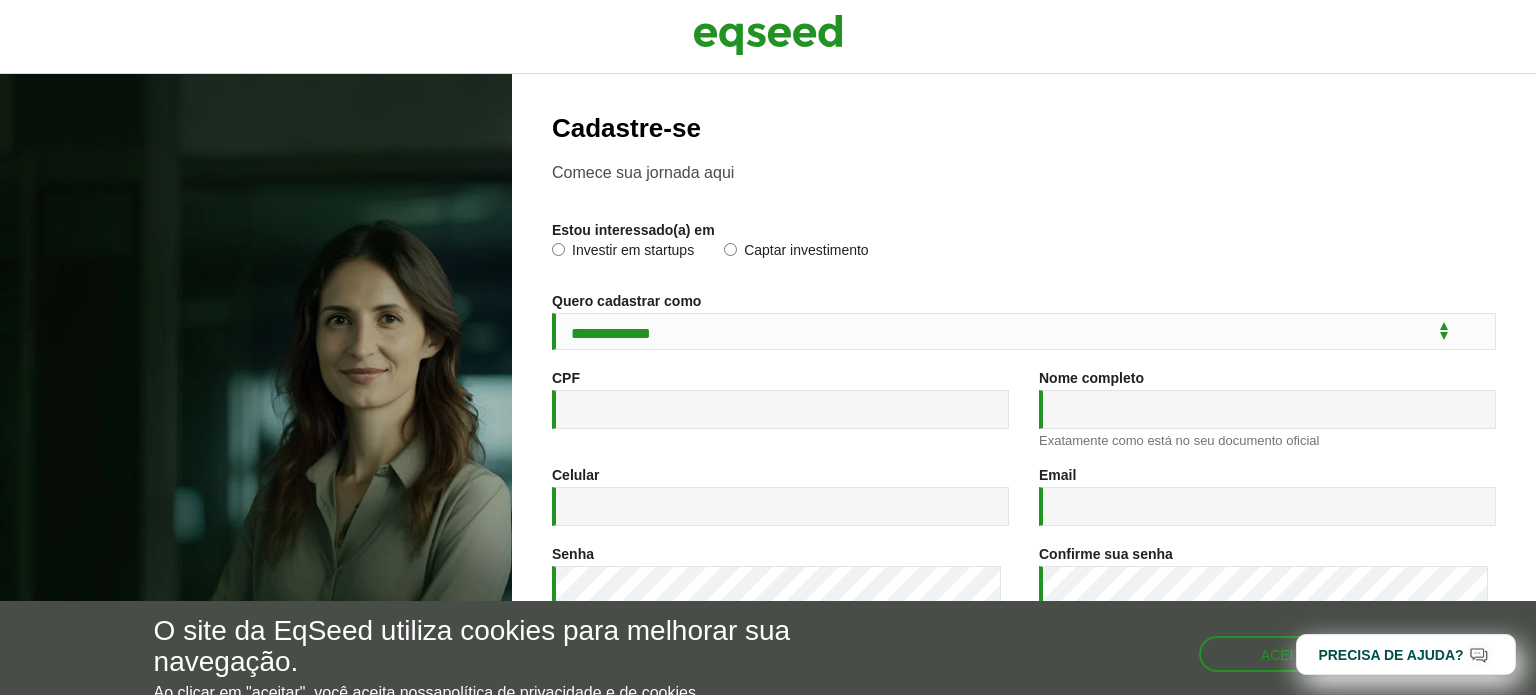 scroll, scrollTop: 0, scrollLeft: 0, axis: both 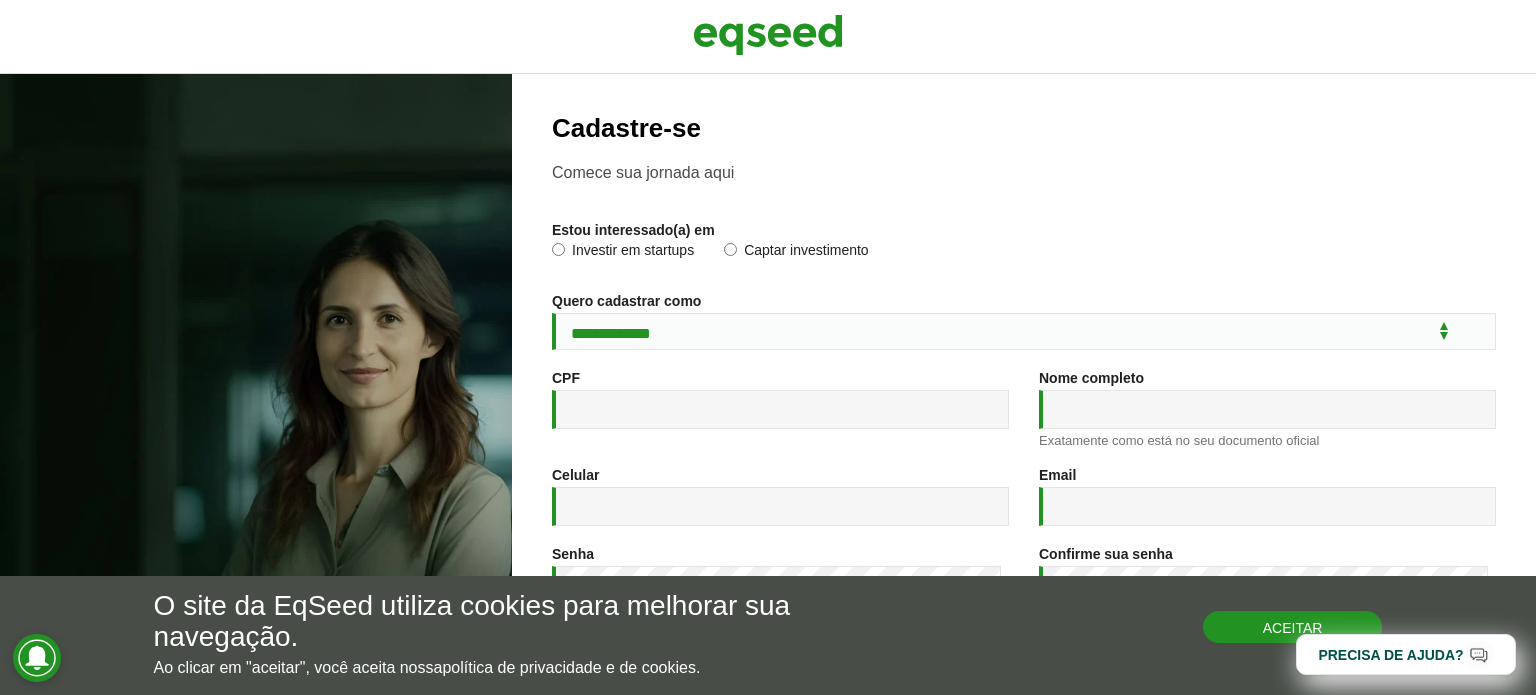 click on "Aceitar" at bounding box center [1293, 627] 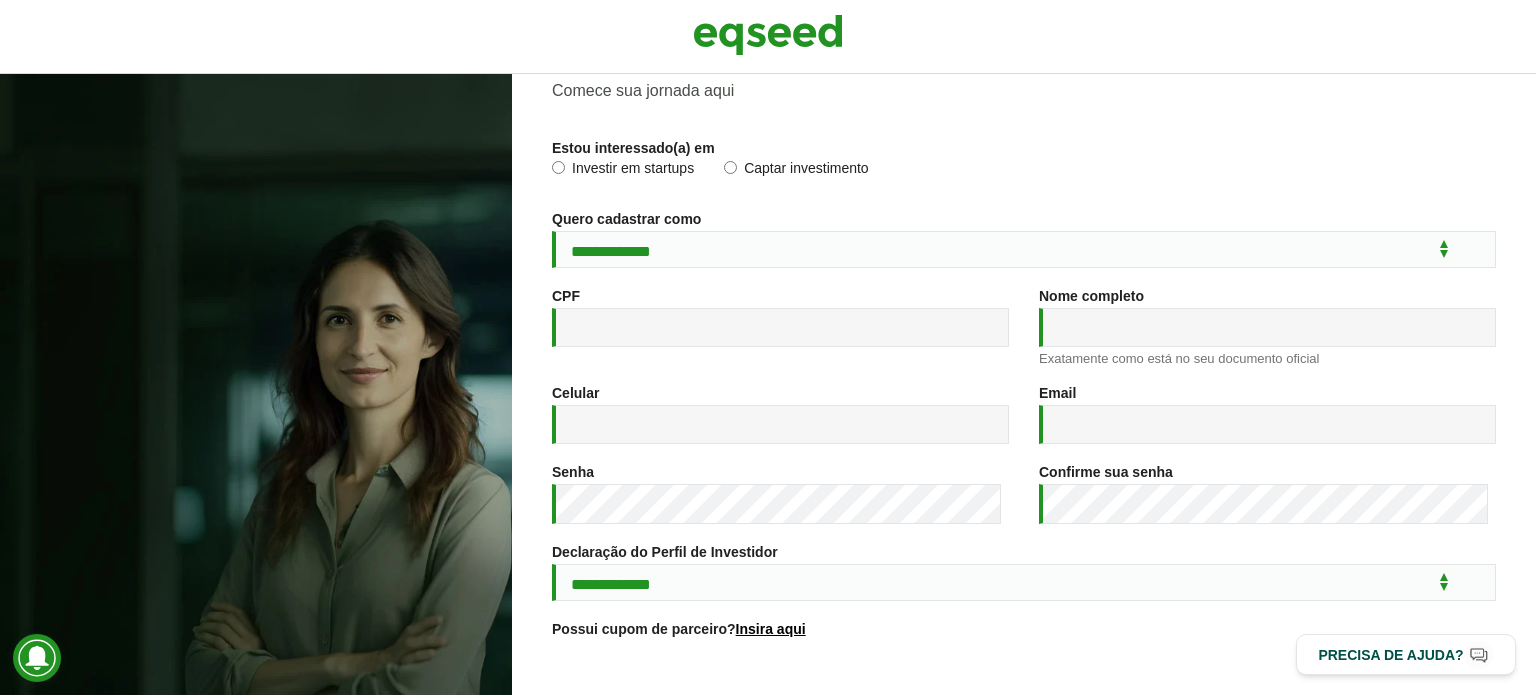 scroll, scrollTop: 32, scrollLeft: 0, axis: vertical 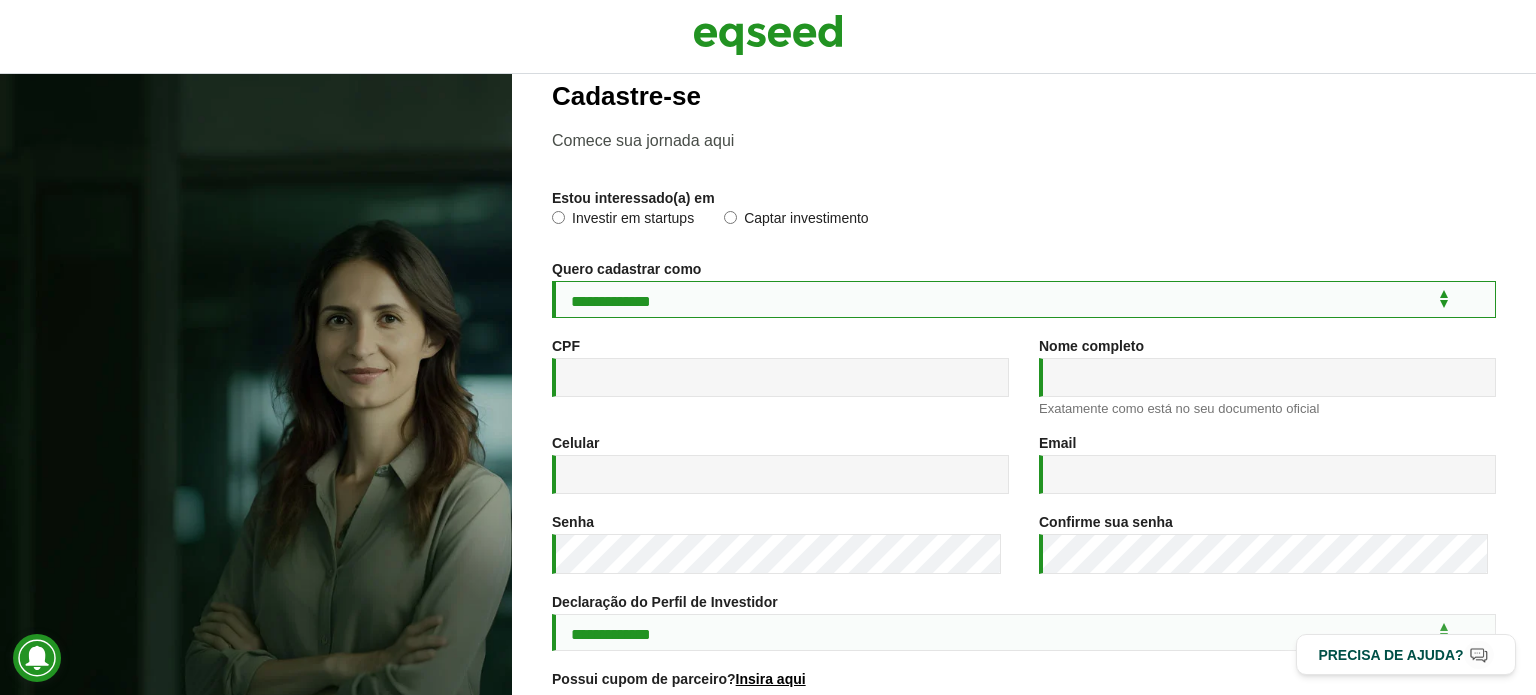 click on "**********" at bounding box center (1024, 299) 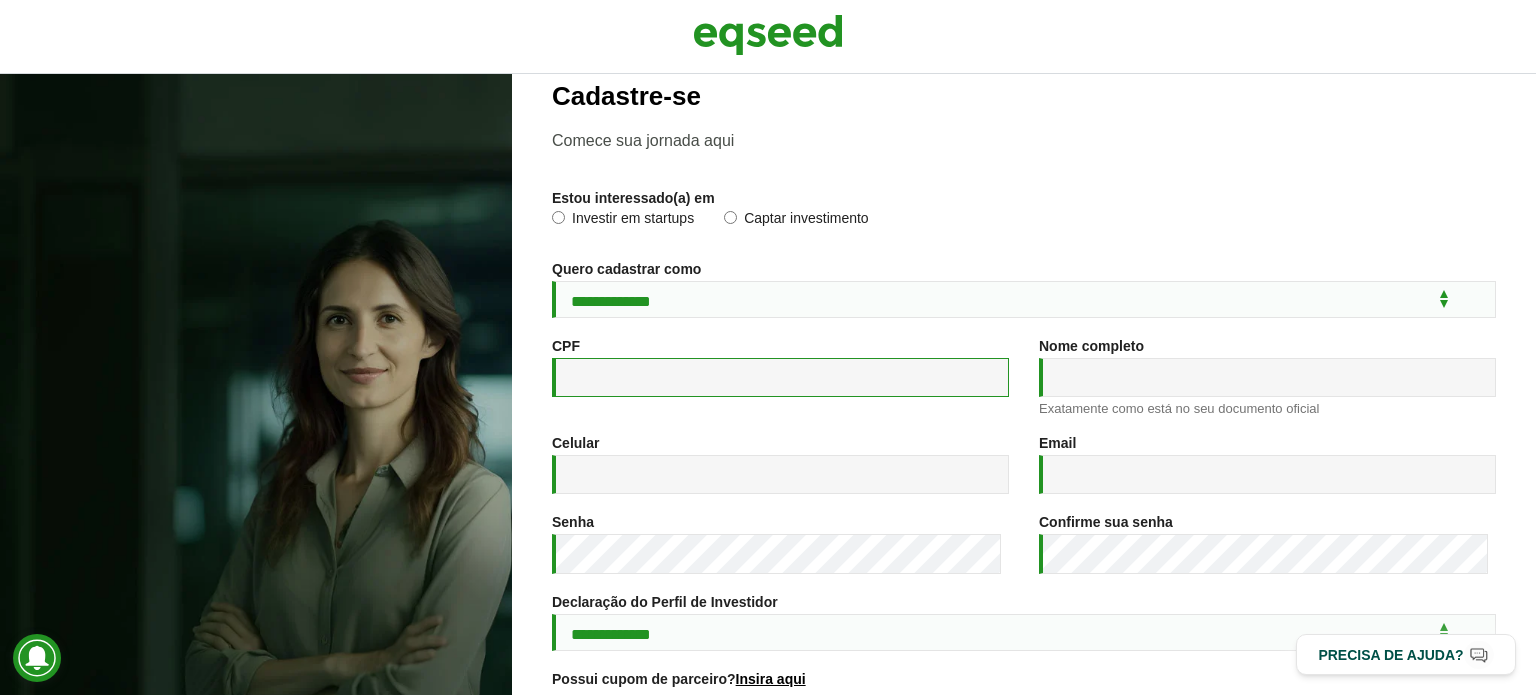 click on "CPF  *" at bounding box center [780, 377] 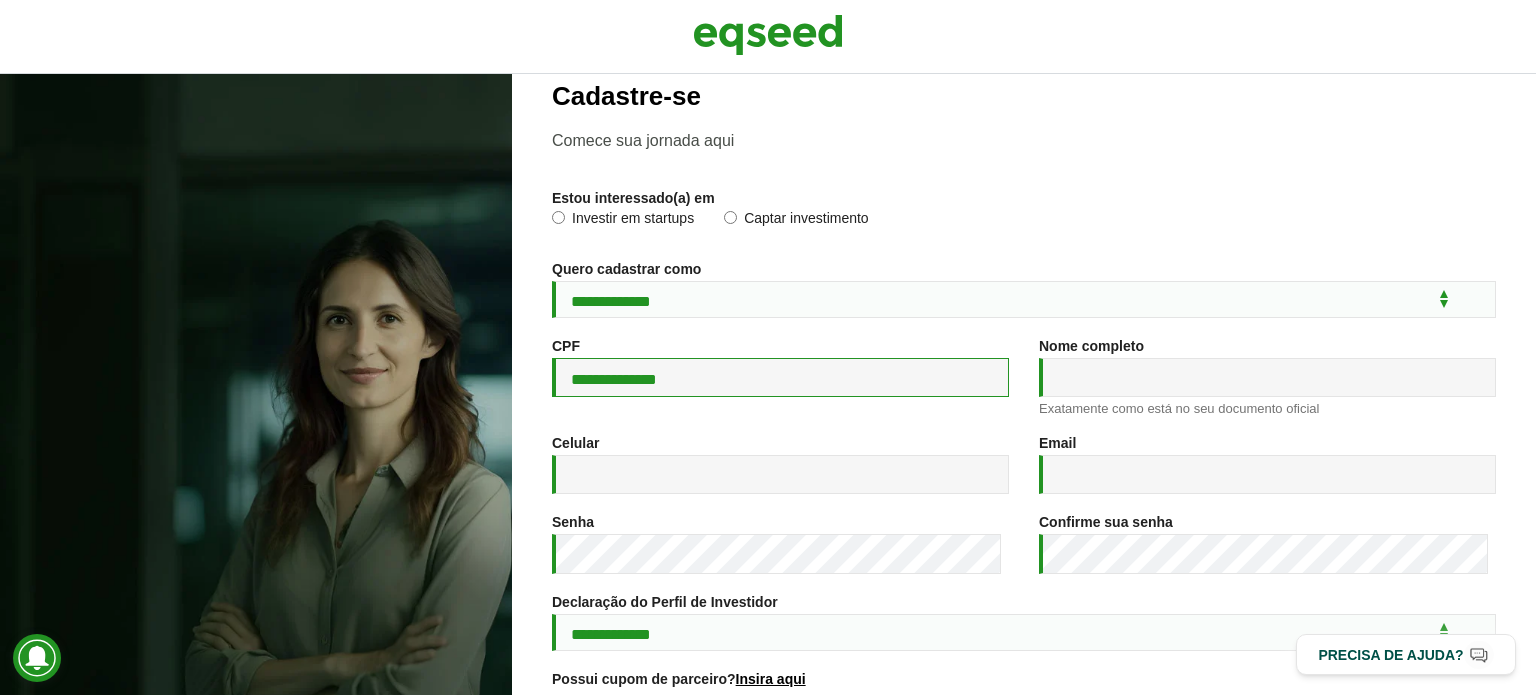 type on "**********" 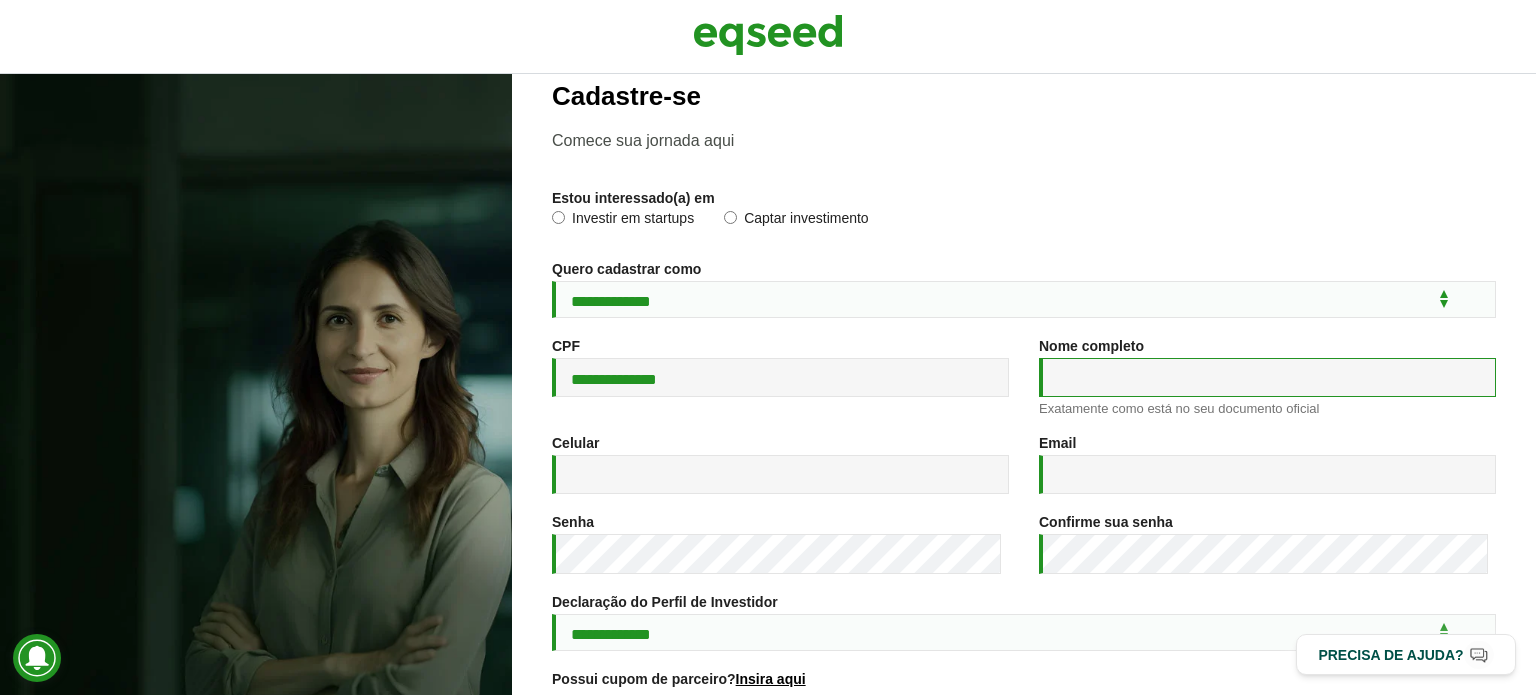 click on "Nome completo  *" at bounding box center [1267, 377] 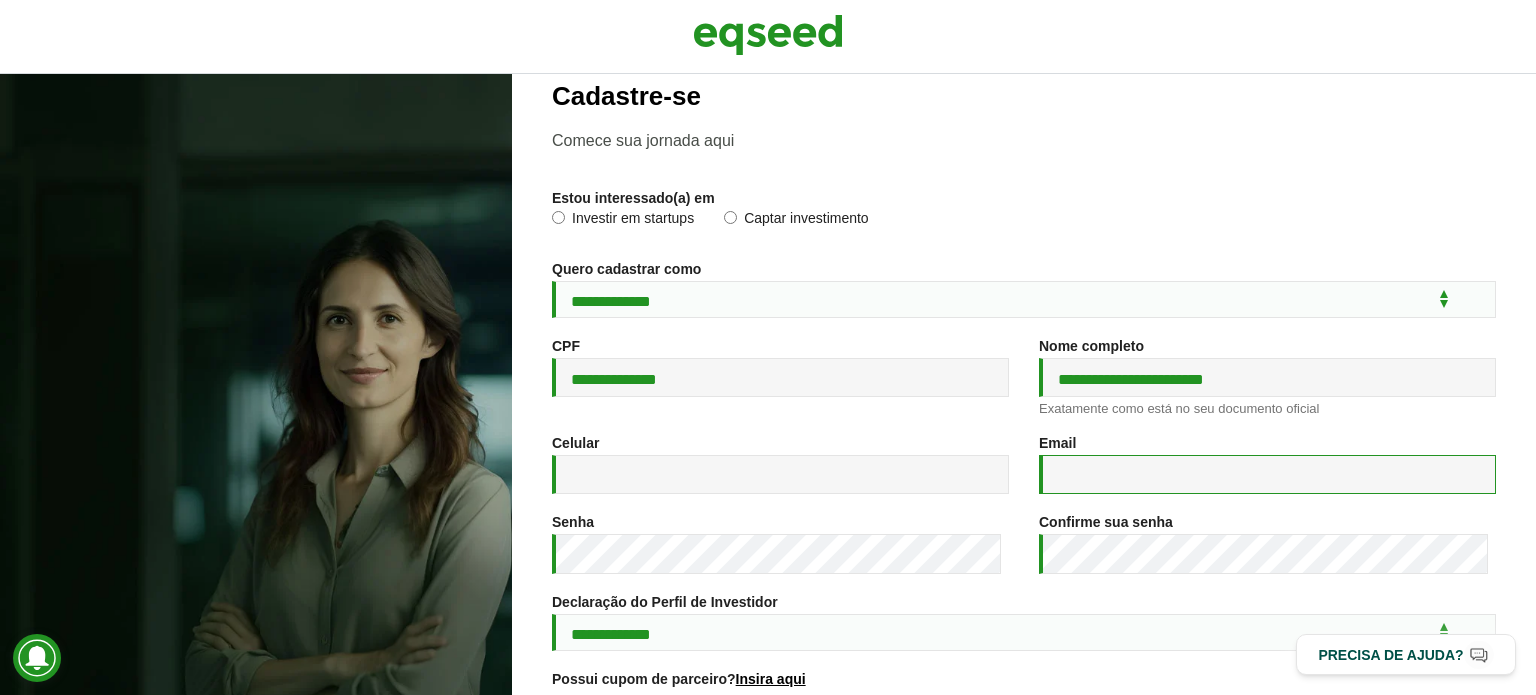 type on "**********" 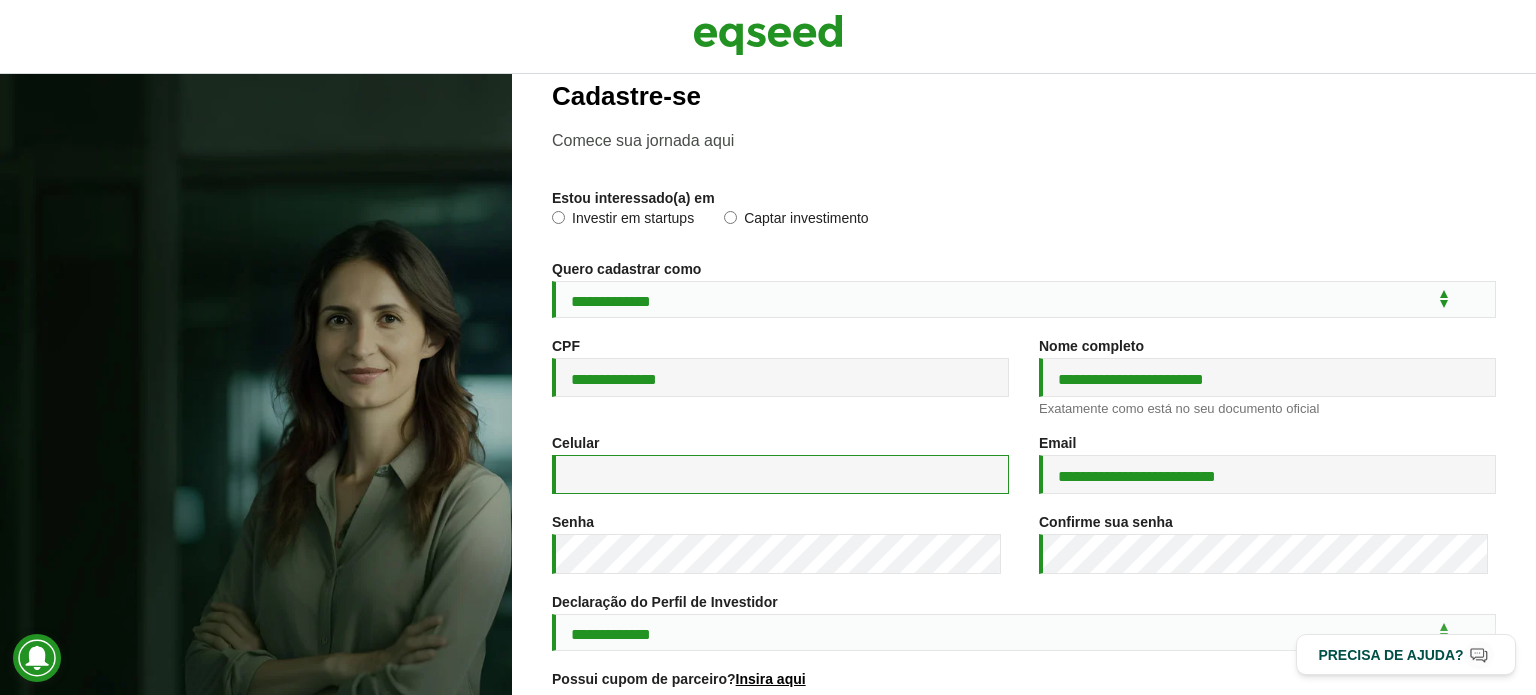 click on "Celular  *" at bounding box center [780, 474] 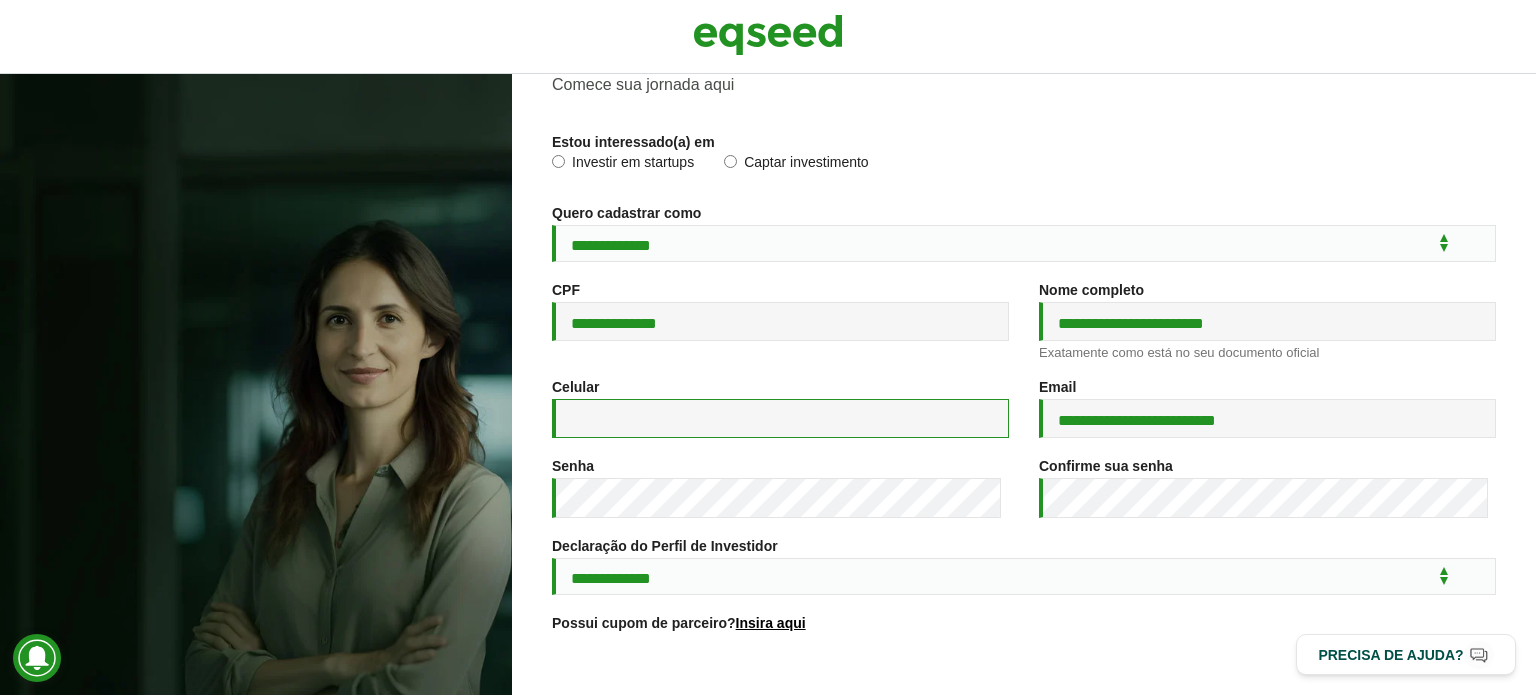 scroll, scrollTop: 132, scrollLeft: 0, axis: vertical 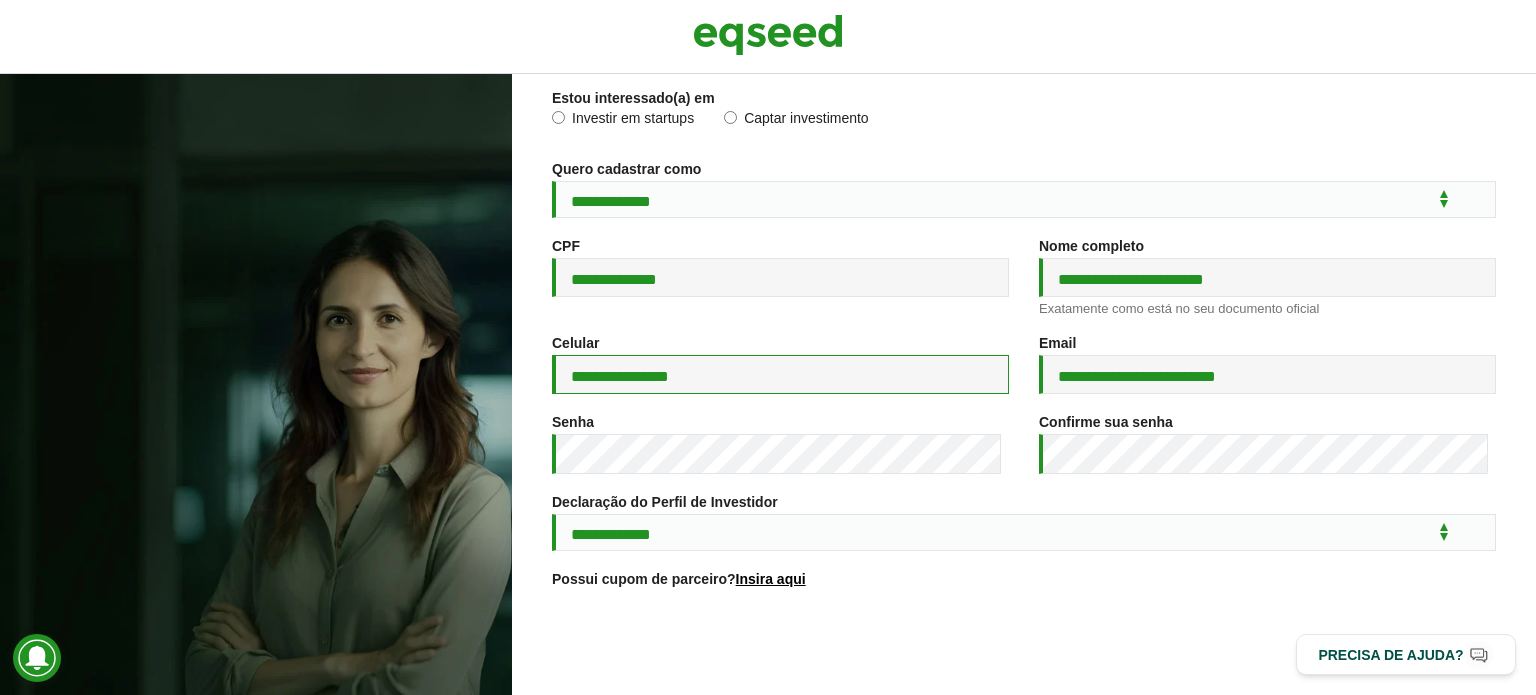 type on "**********" 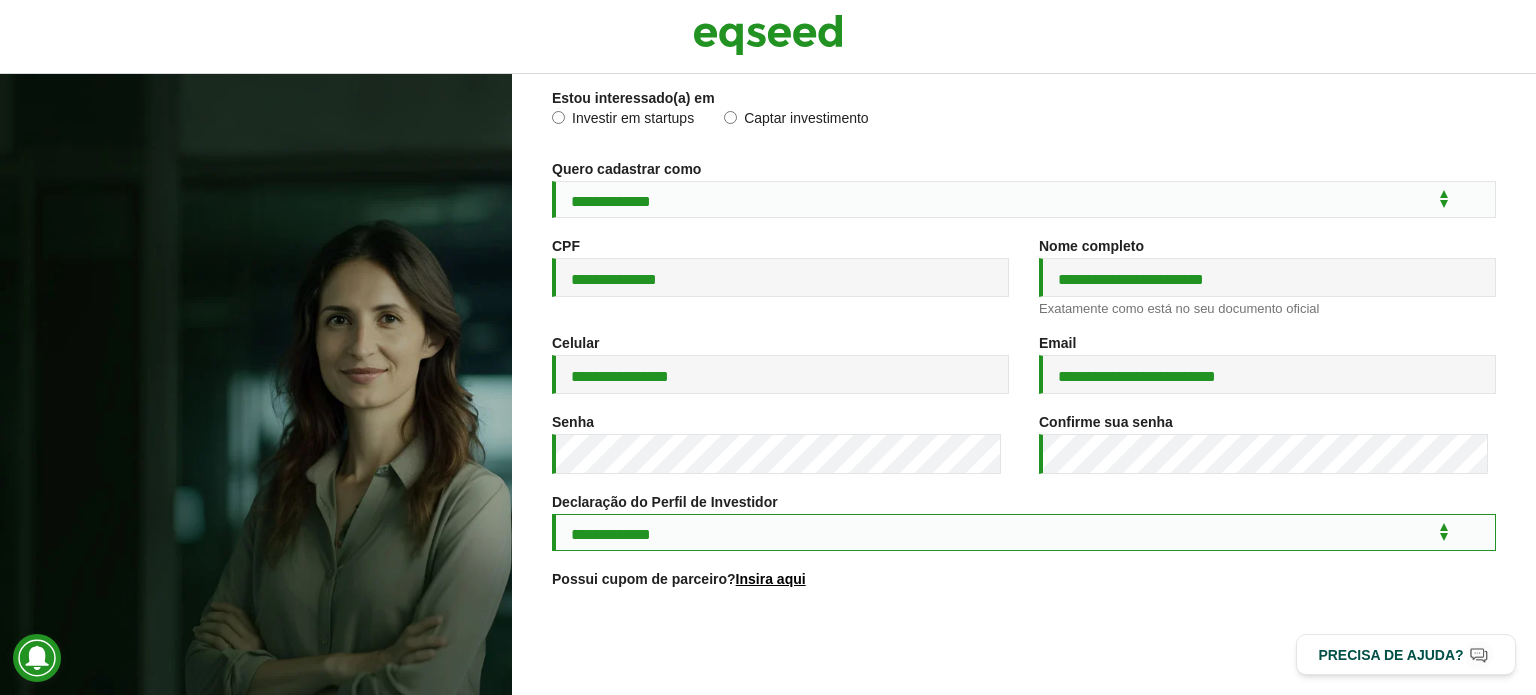 click on "**********" at bounding box center [1024, 532] 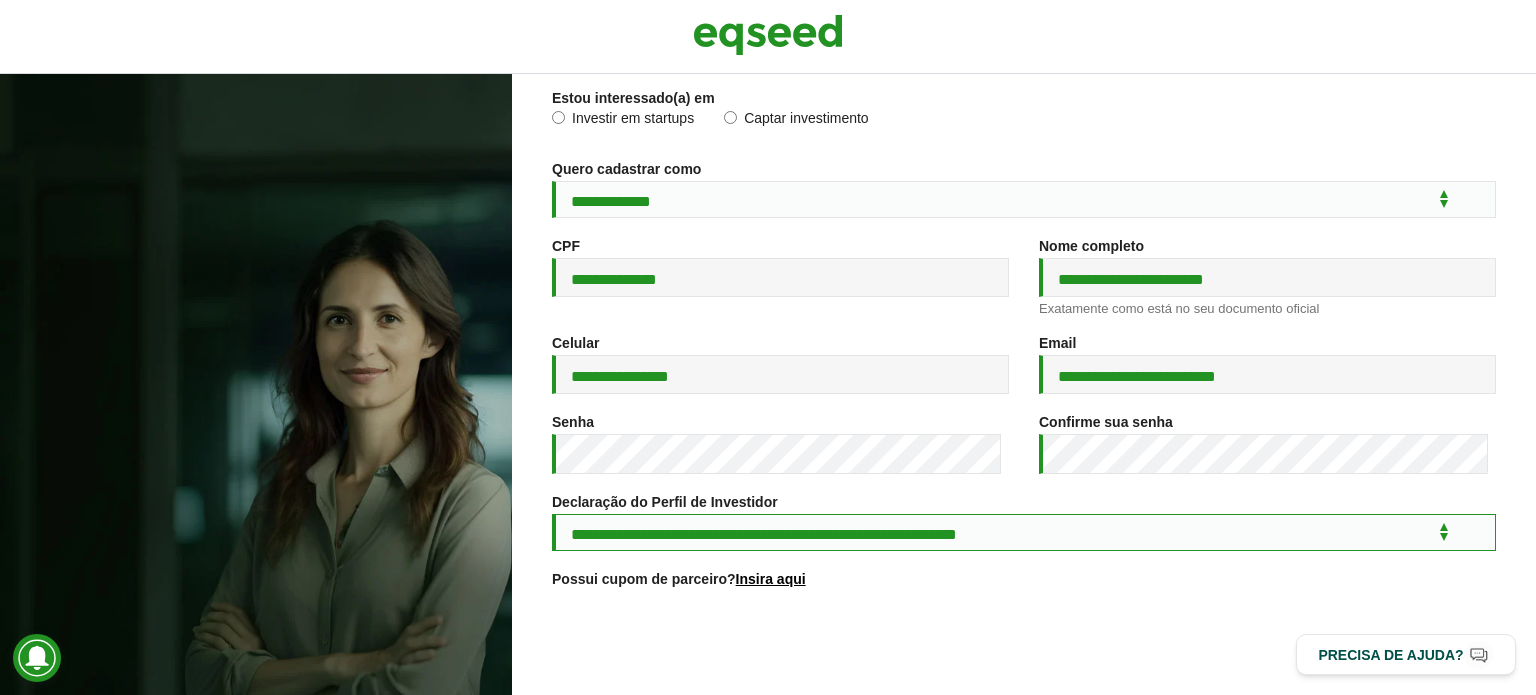 click on "**********" at bounding box center [1024, 532] 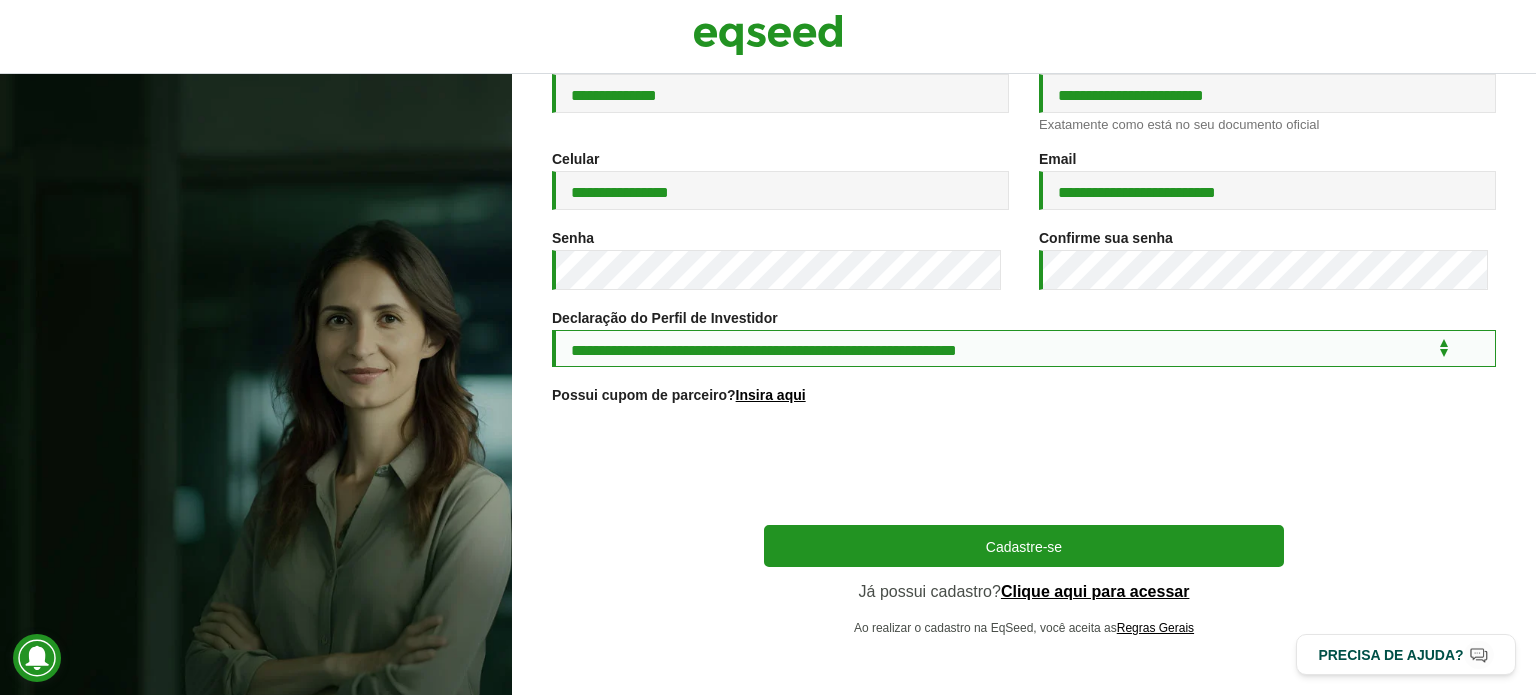 scroll, scrollTop: 332, scrollLeft: 0, axis: vertical 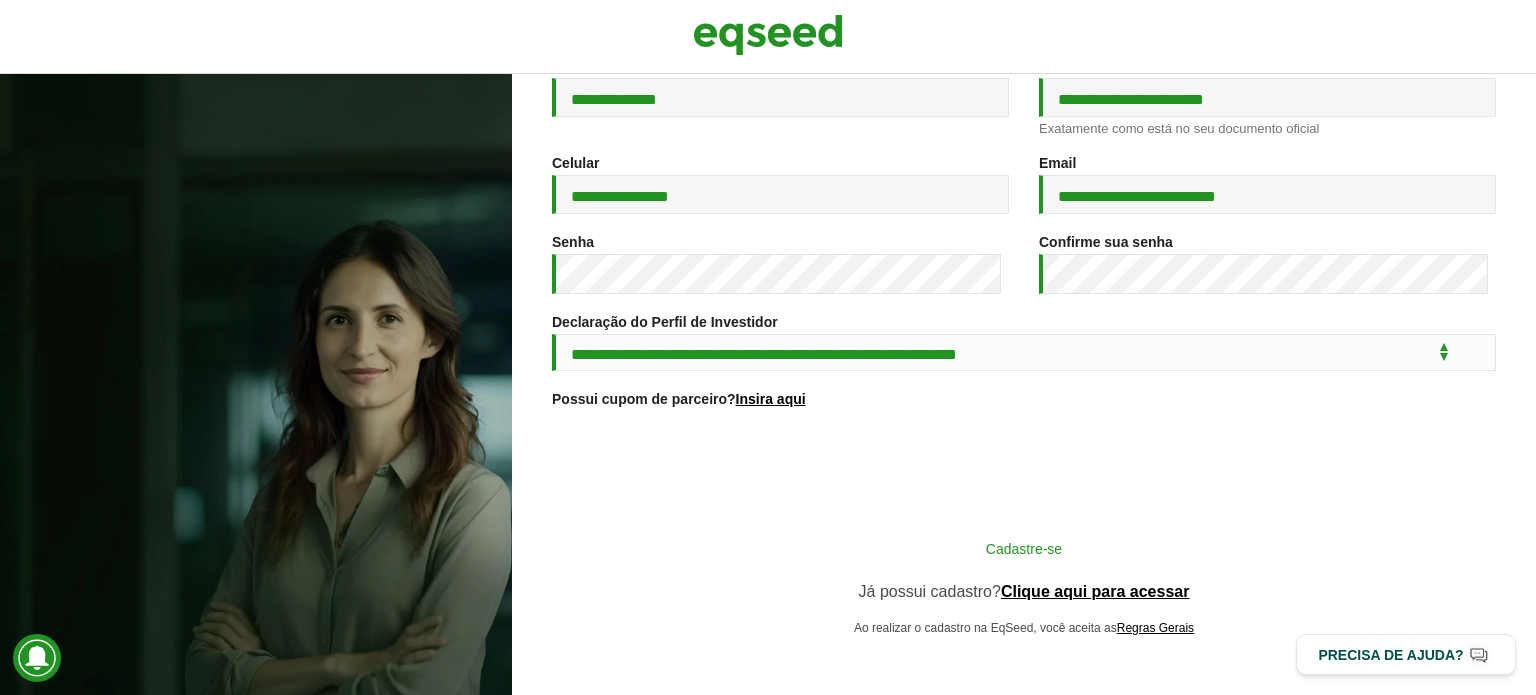 click on "Cadastre-se" at bounding box center [1024, 548] 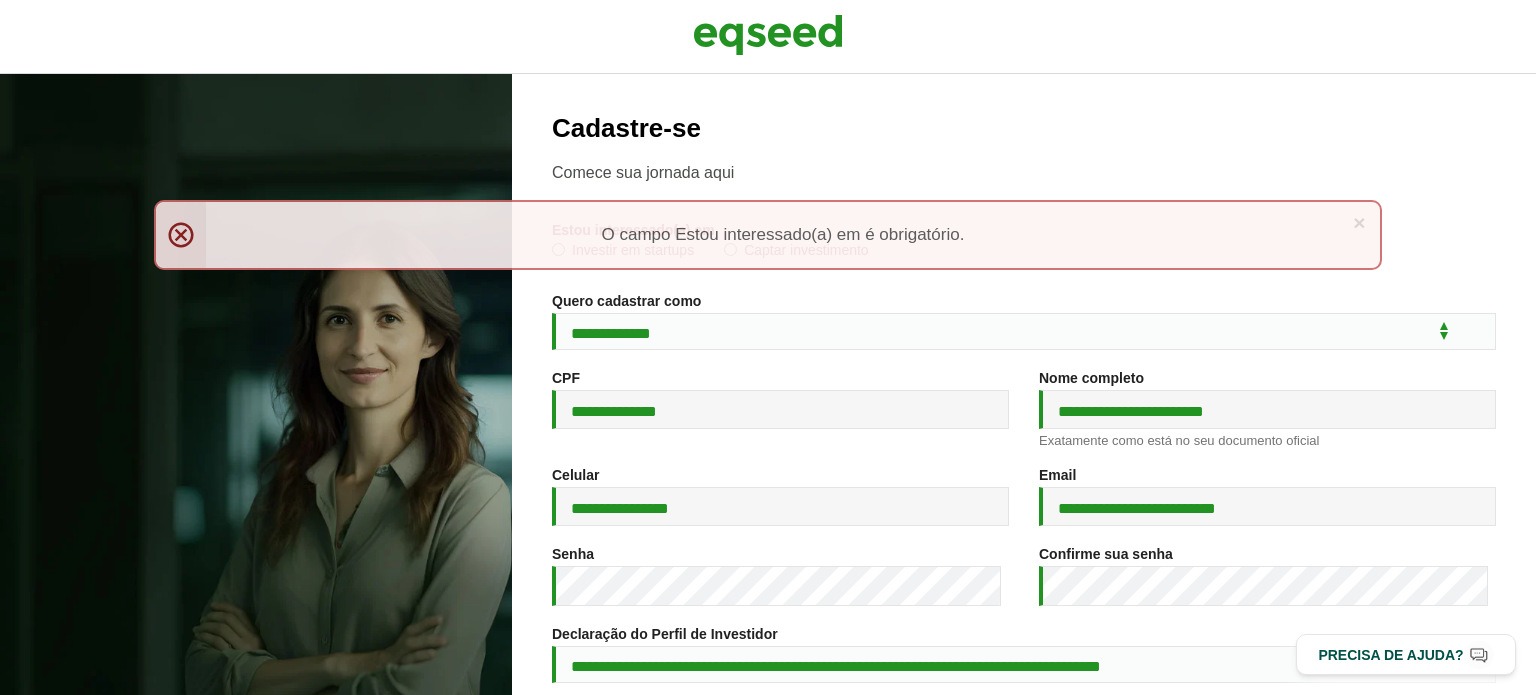 scroll, scrollTop: 0, scrollLeft: 0, axis: both 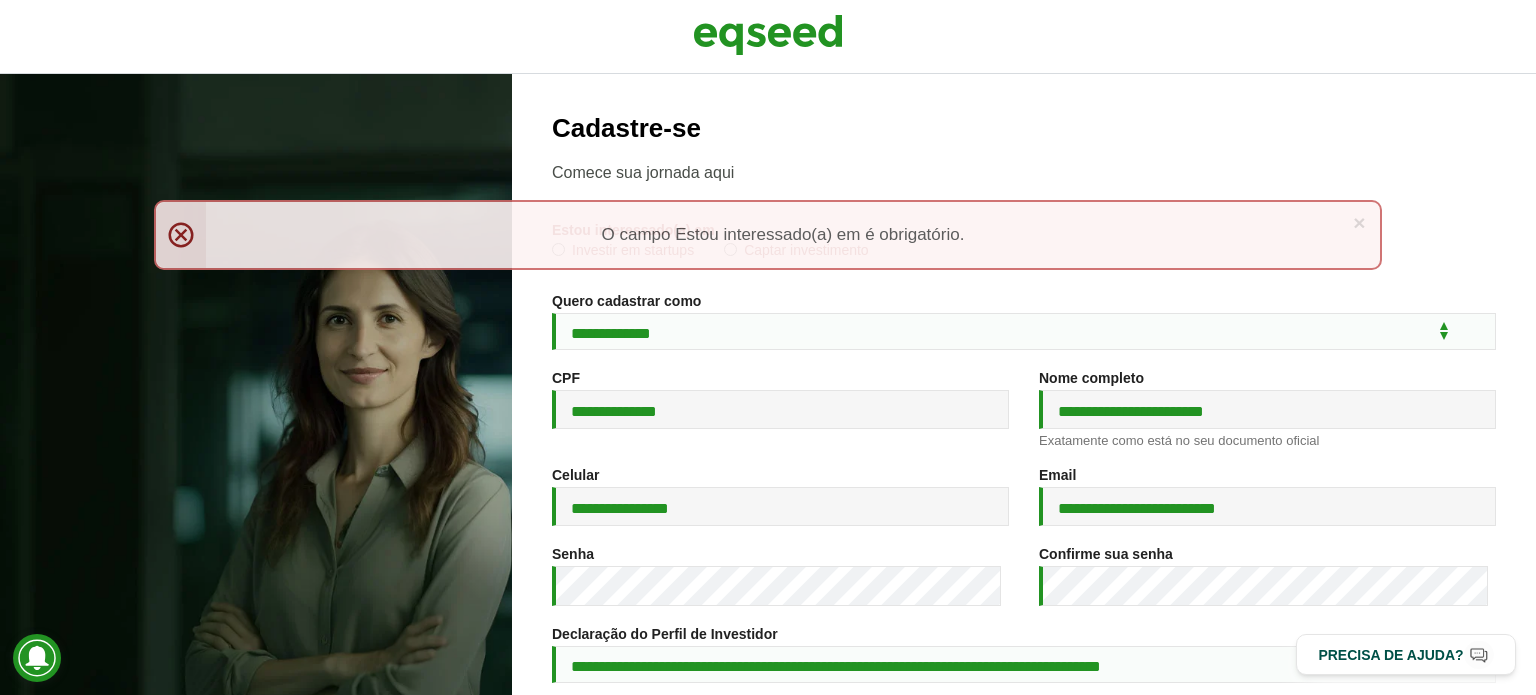 click on "Cadastre-se" at bounding box center (1024, 128) 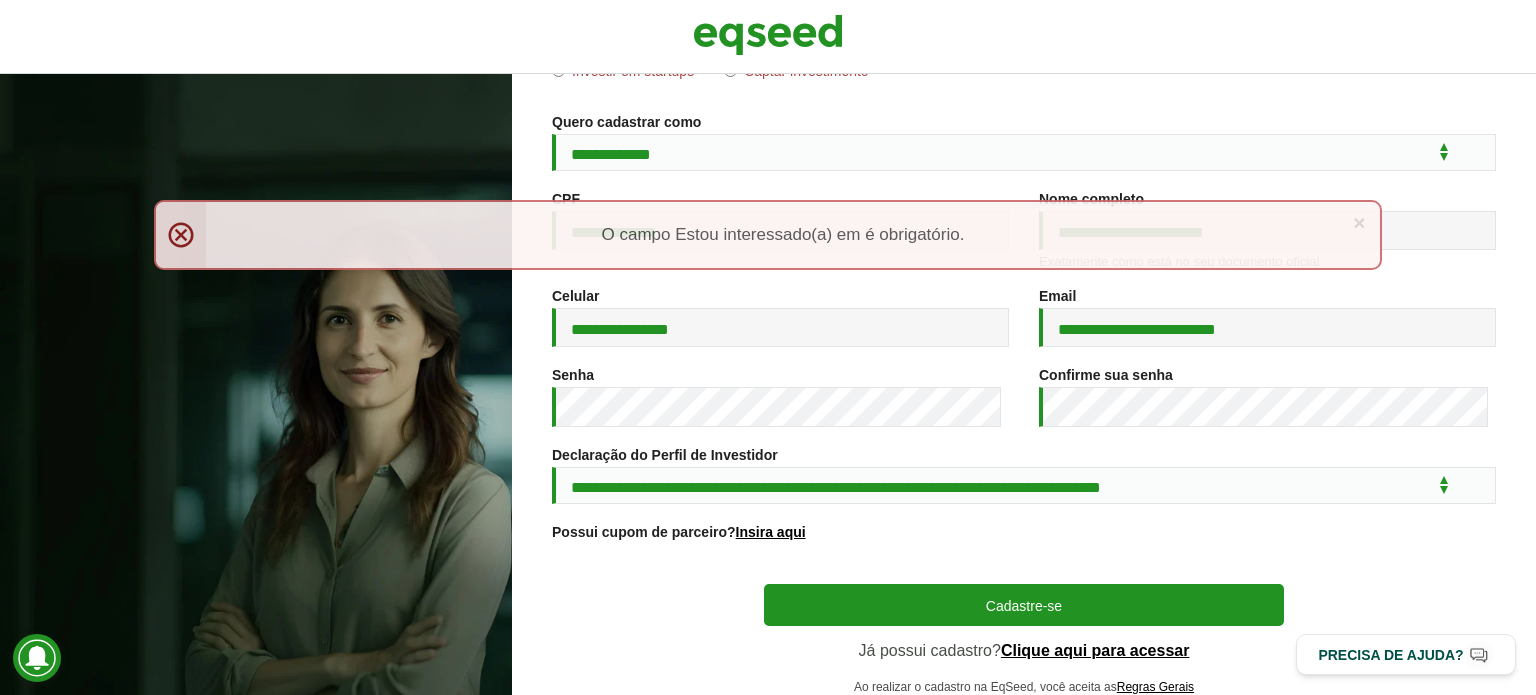 scroll, scrollTop: 253, scrollLeft: 0, axis: vertical 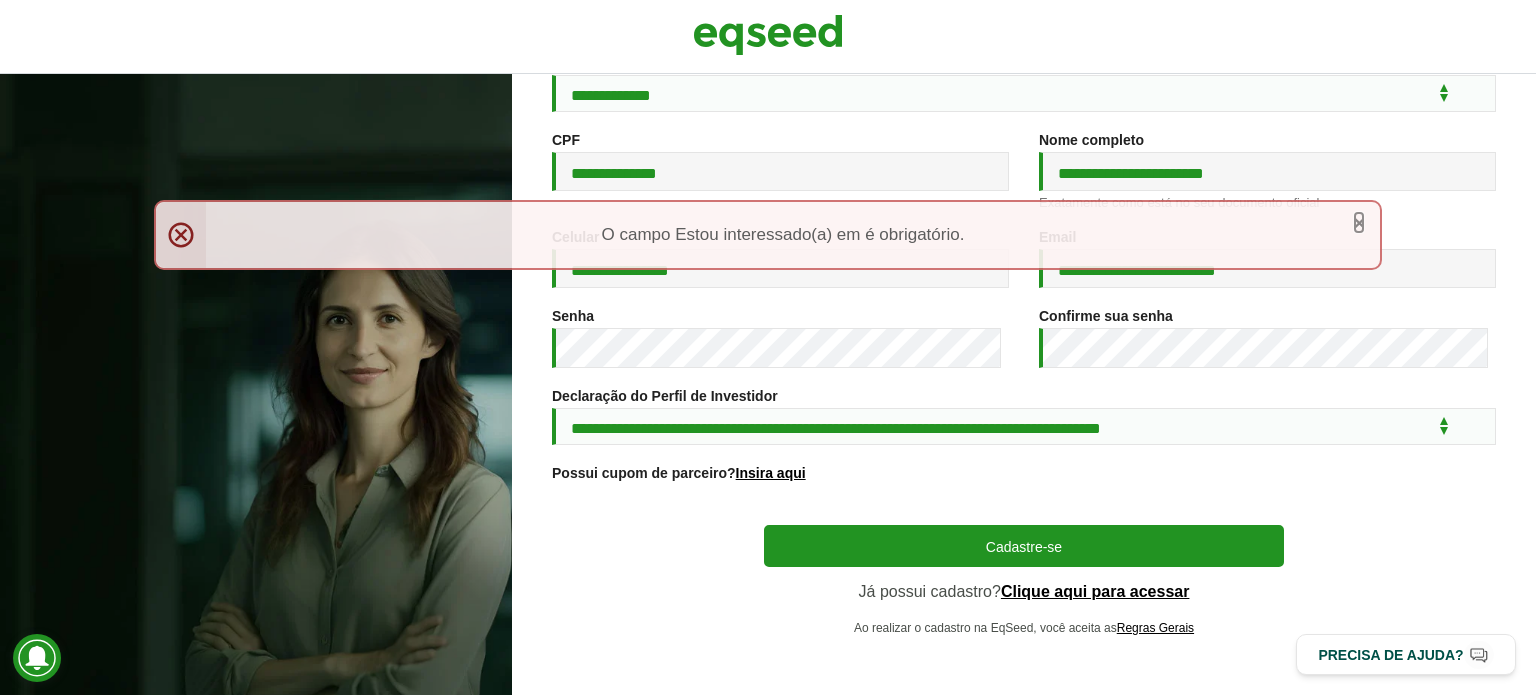 click on "×" at bounding box center [1359, 222] 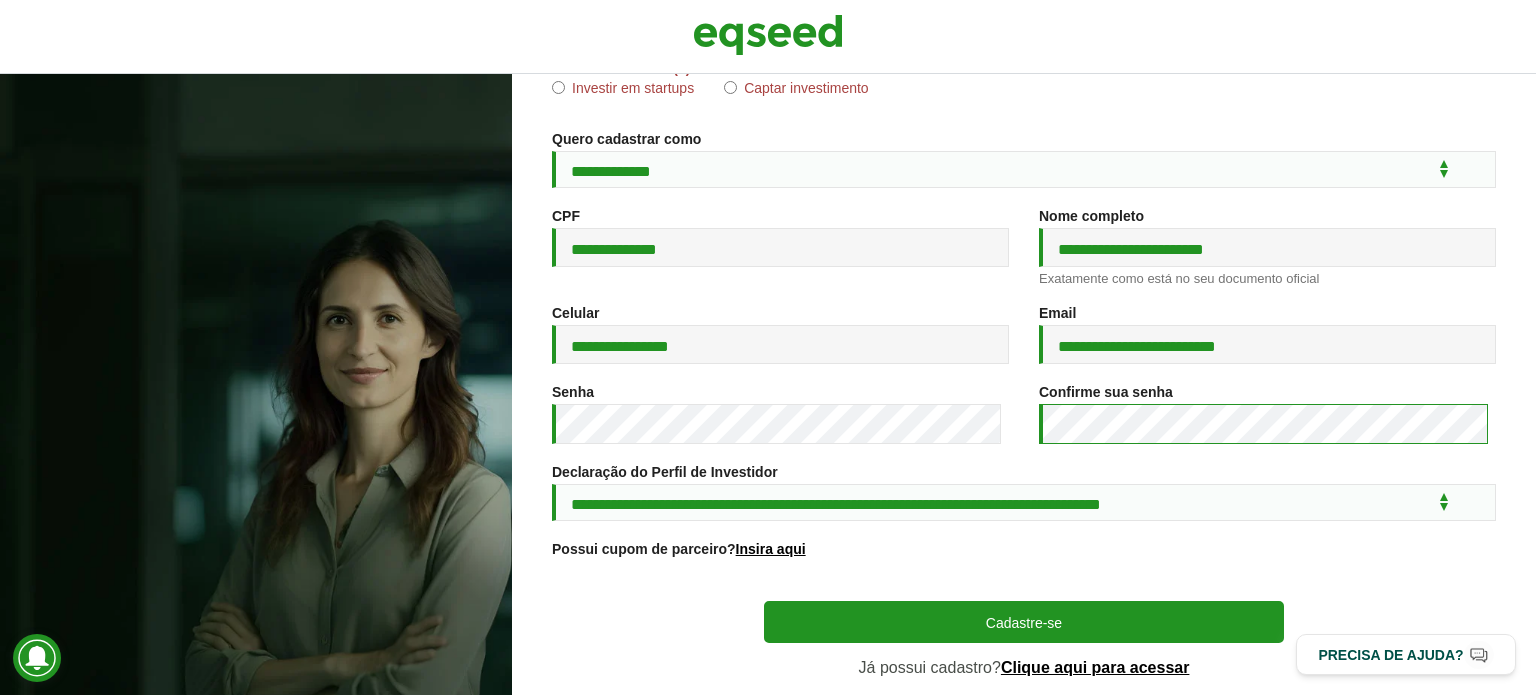 scroll, scrollTop: 53, scrollLeft: 0, axis: vertical 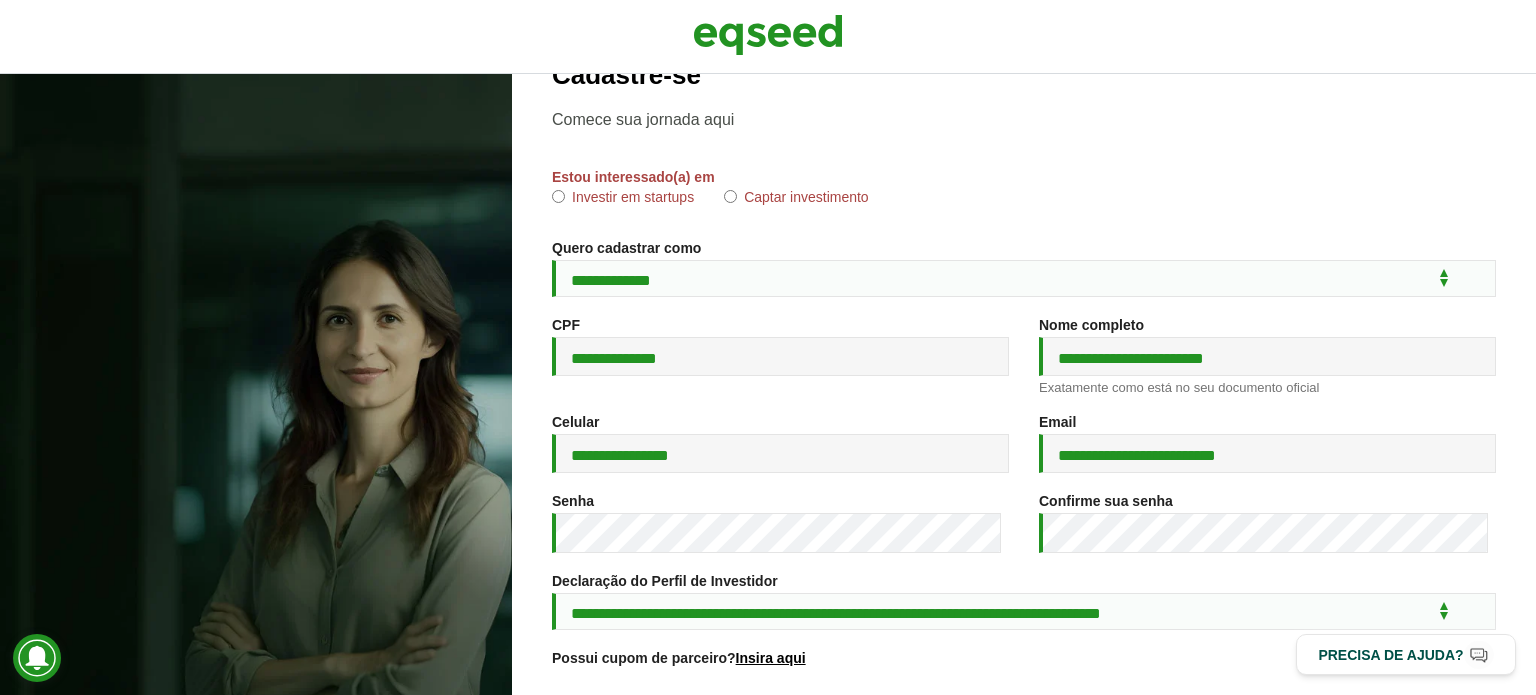 click on "Investir em startups" at bounding box center (623, 200) 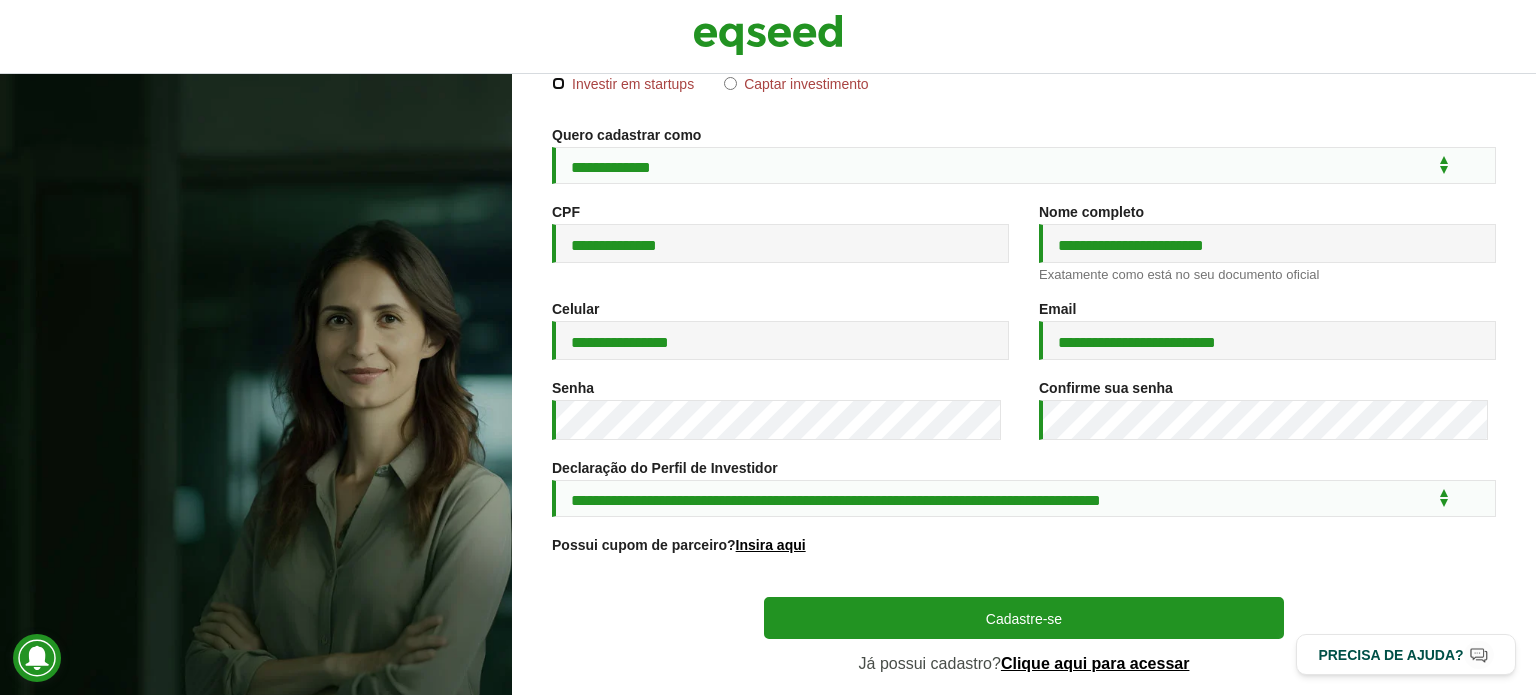 scroll, scrollTop: 253, scrollLeft: 0, axis: vertical 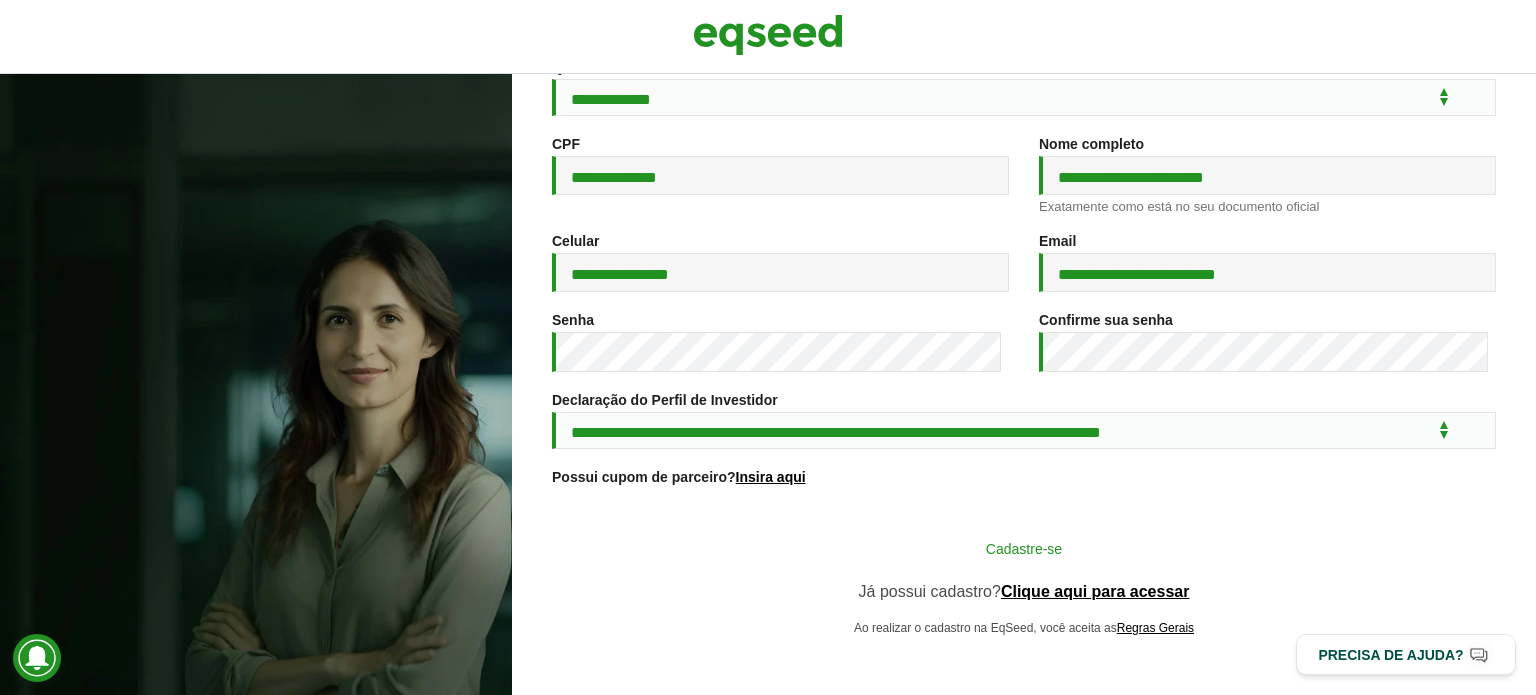 click on "Cadastre-se" at bounding box center (1024, 548) 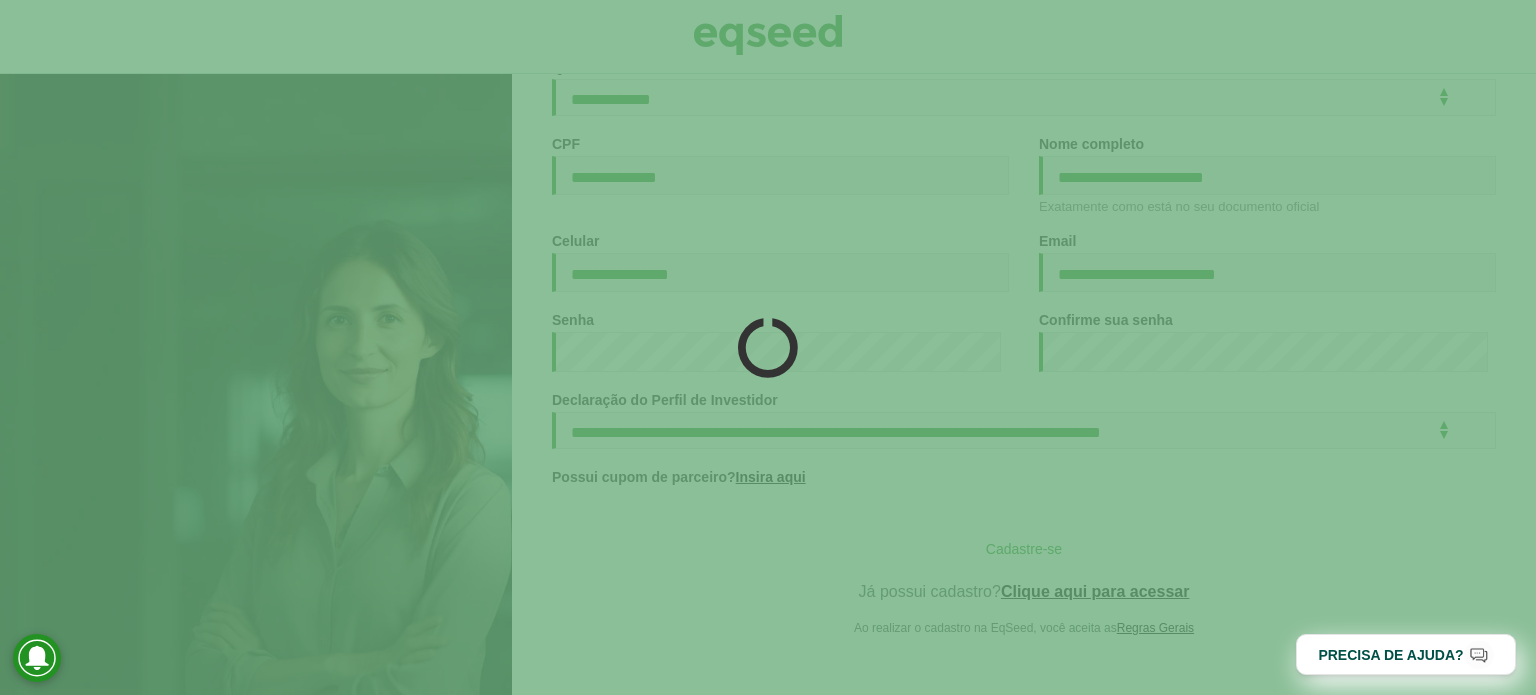 scroll, scrollTop: 250, scrollLeft: 0, axis: vertical 